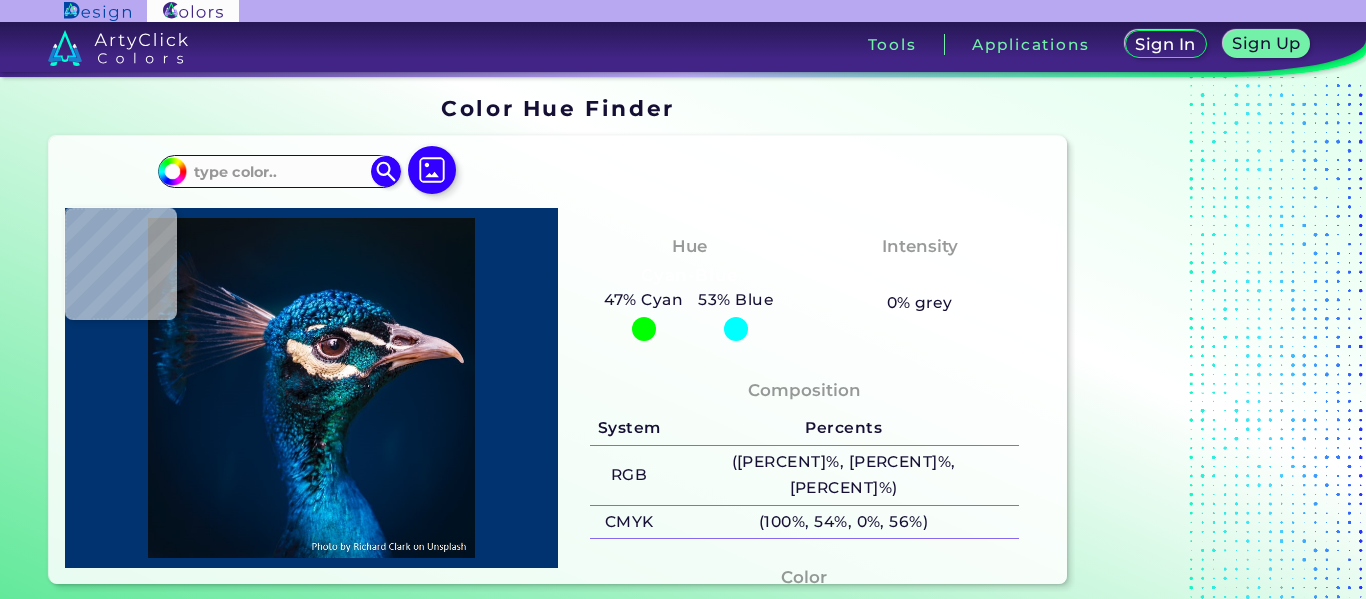 scroll, scrollTop: 0, scrollLeft: 0, axis: both 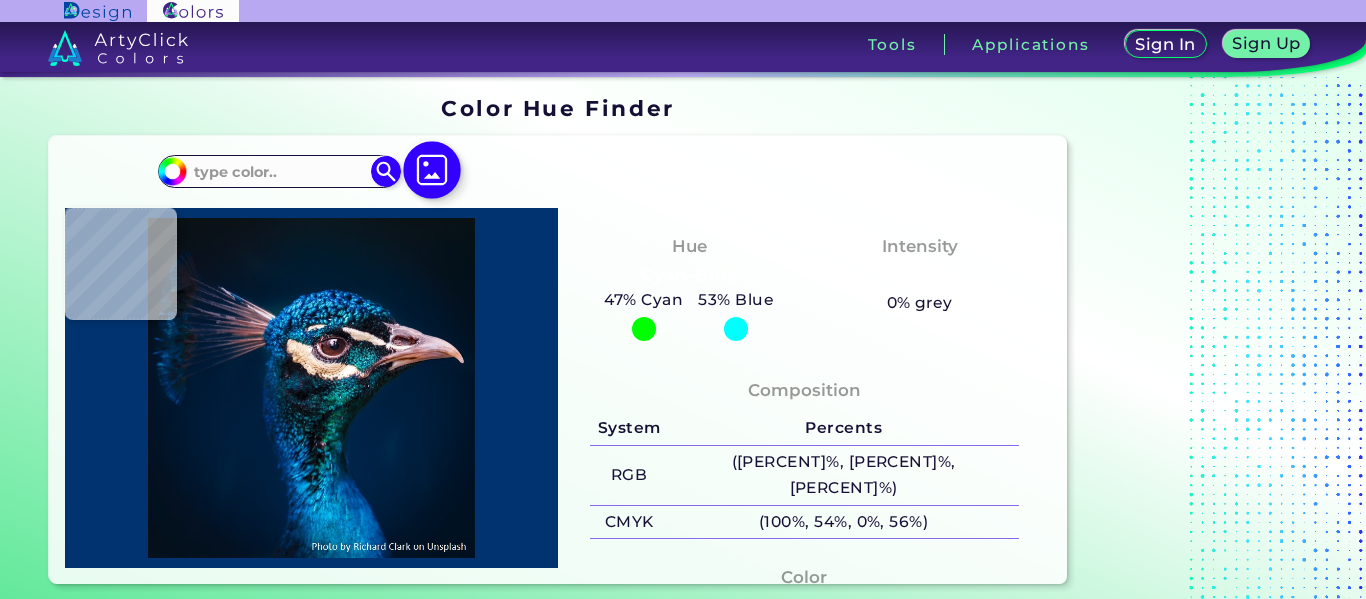 click at bounding box center [433, 170] 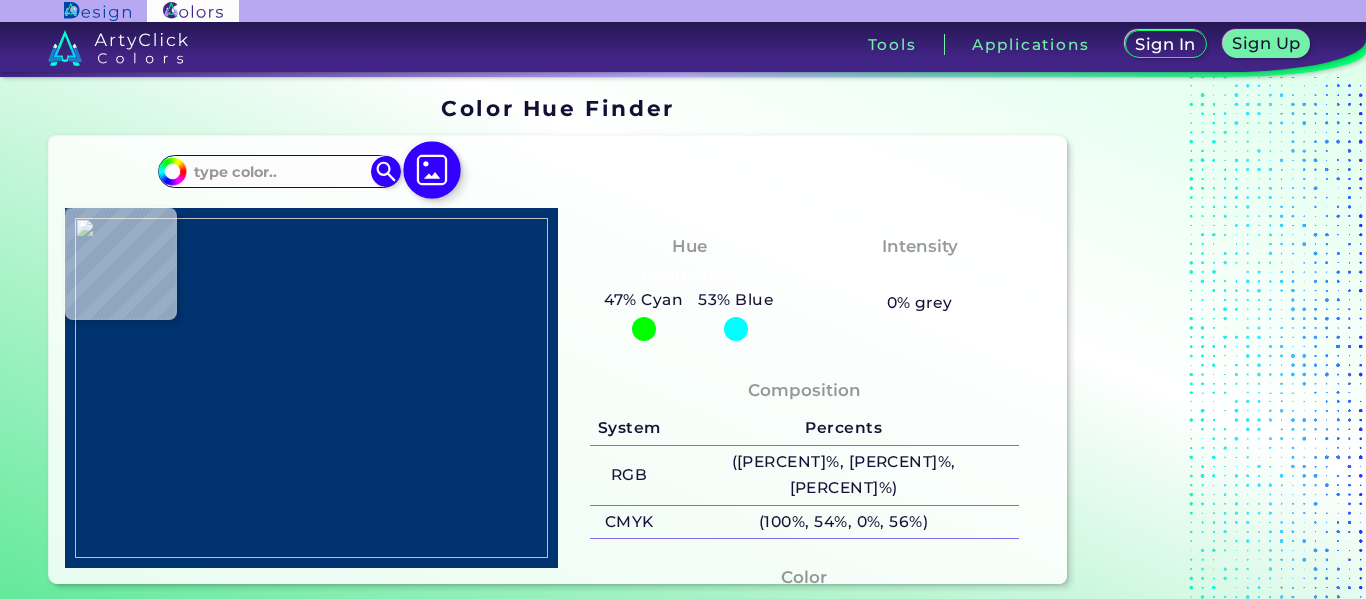 click at bounding box center [433, 170] 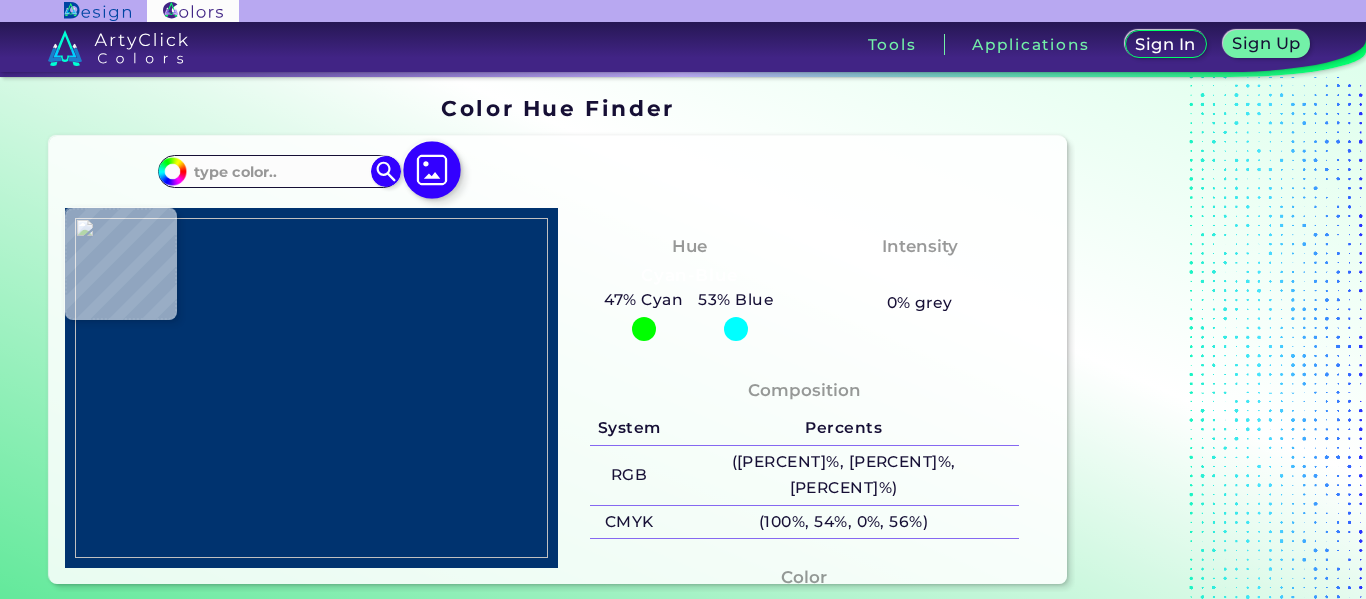 click at bounding box center [0, 0] 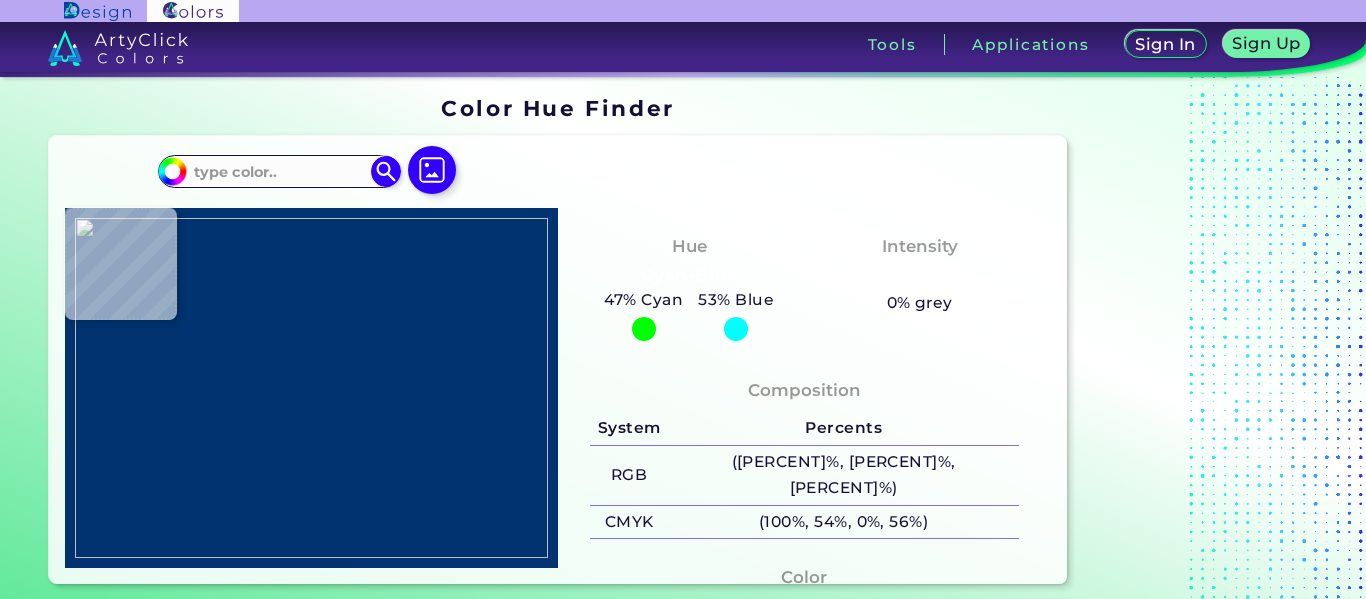 type on "[HEX]" 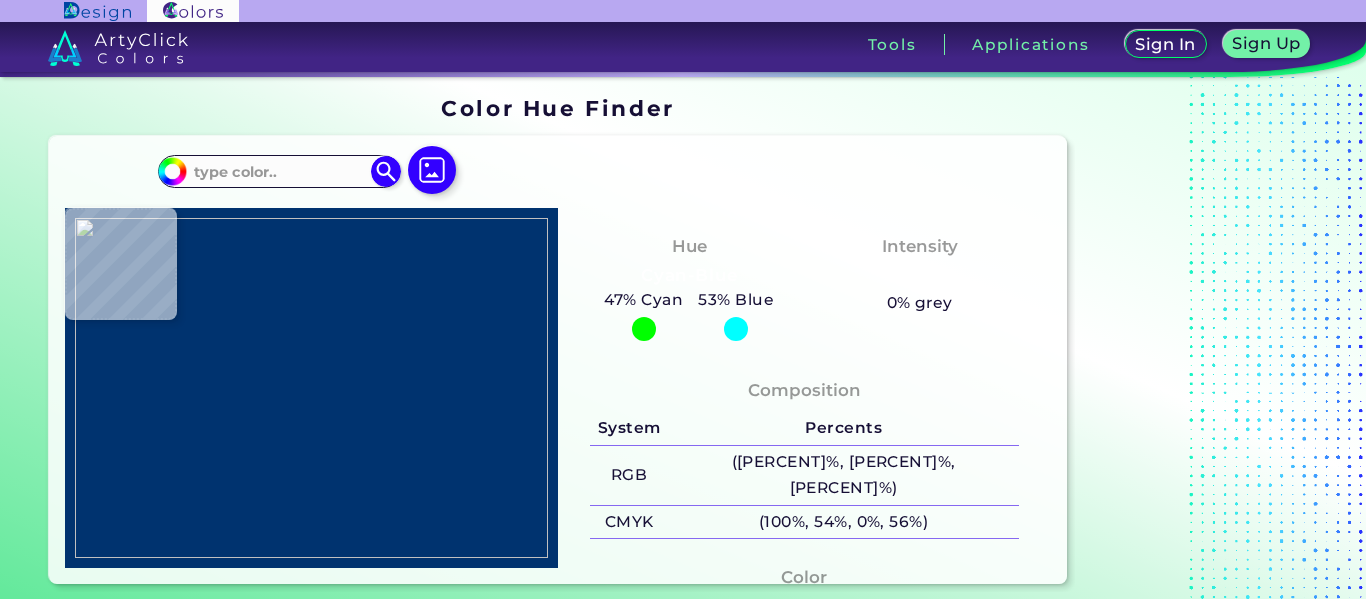 type on "[HEX]" 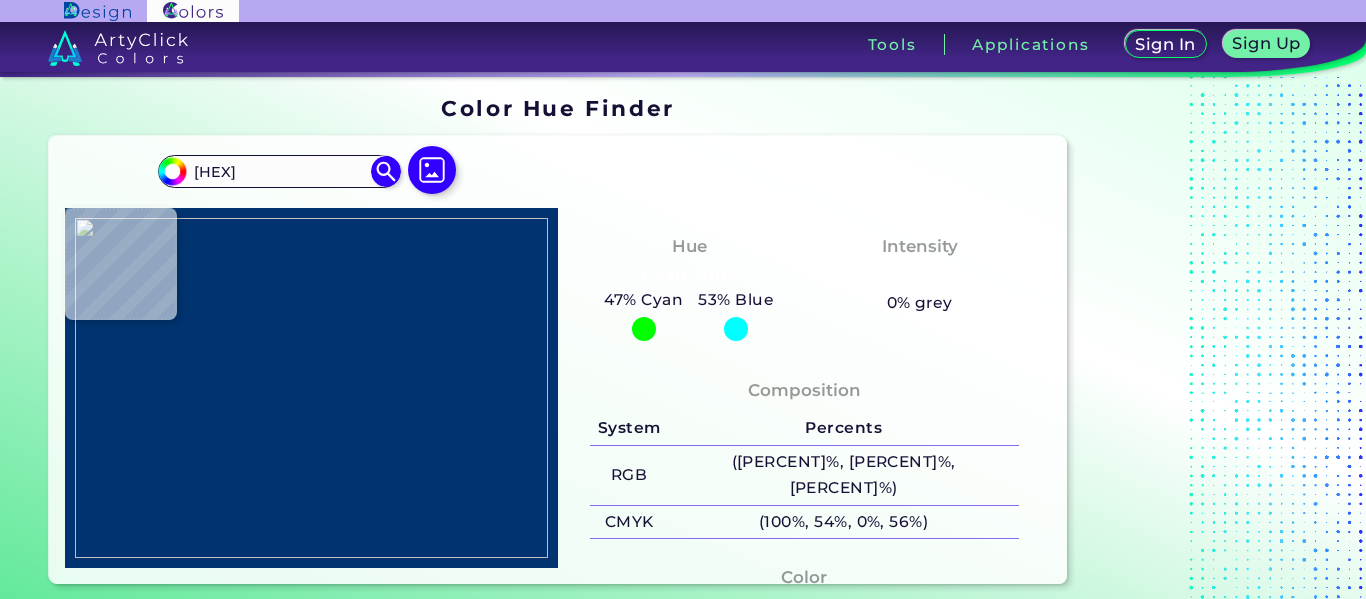 type on "#855f51" 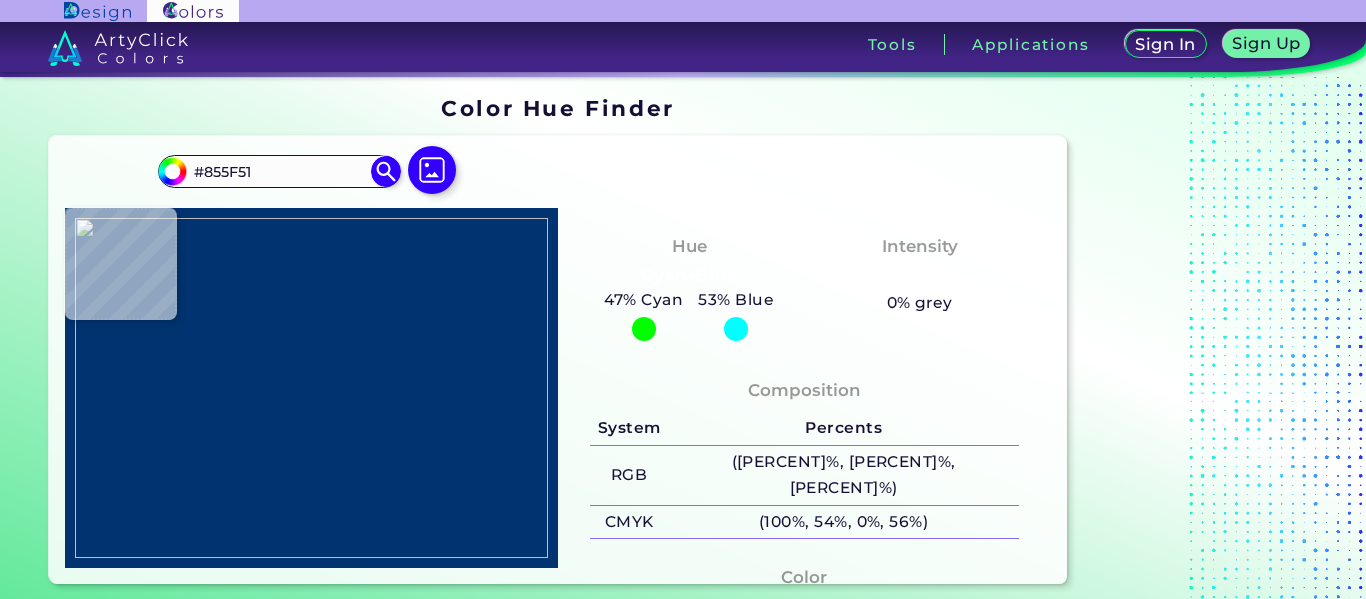 type on "[HEX]" 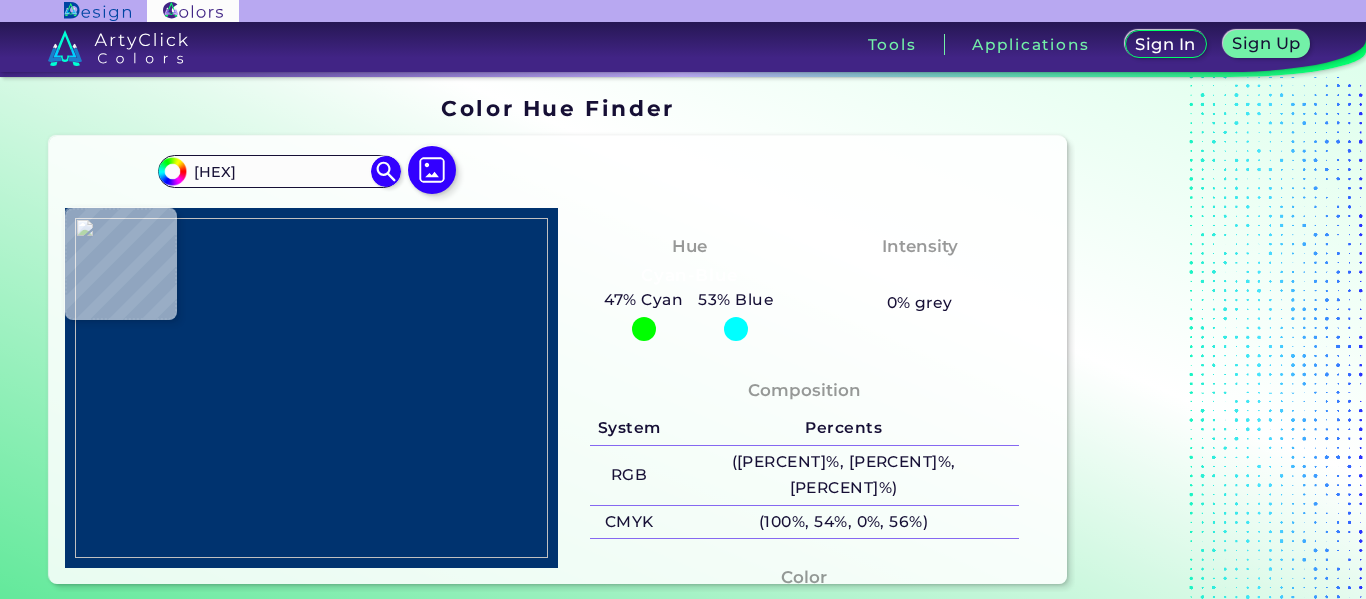 type on "[HEX]" 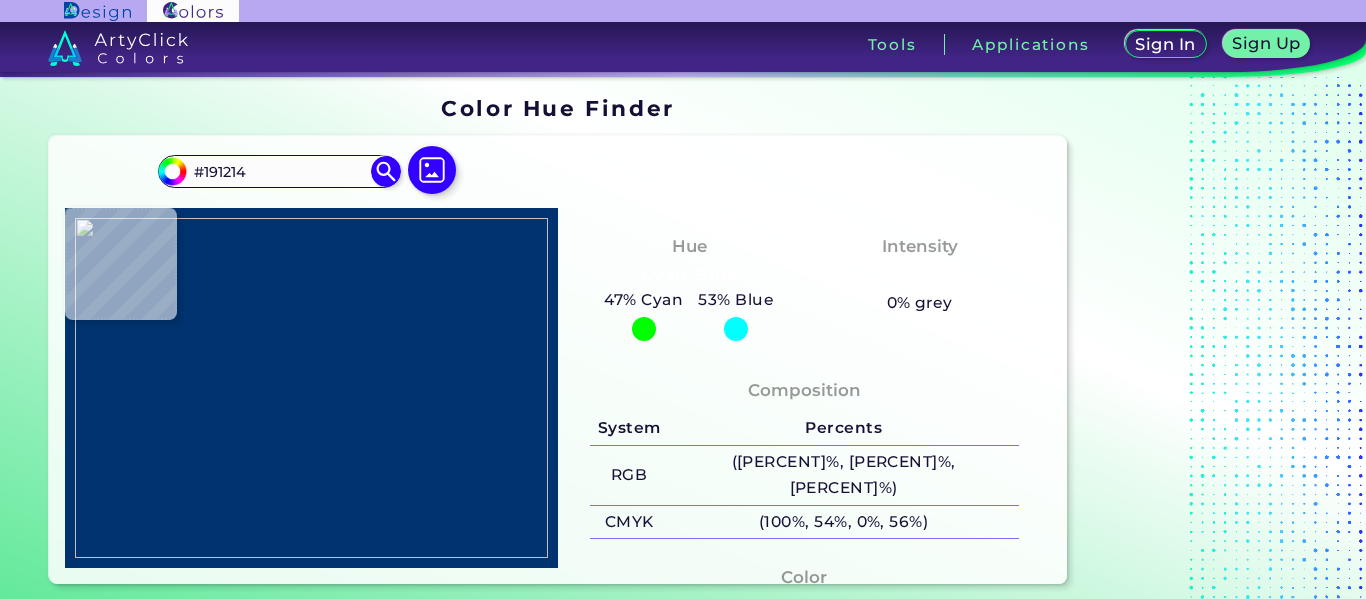 type on "[HEX]" 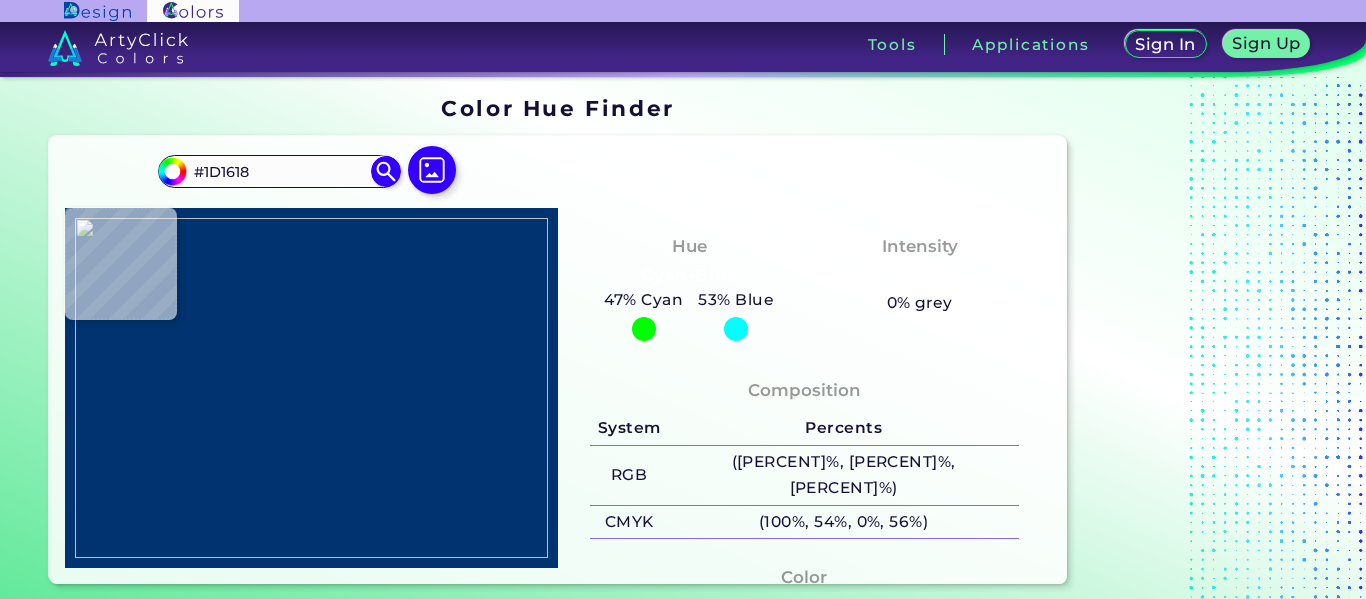 type on "[HEX]" 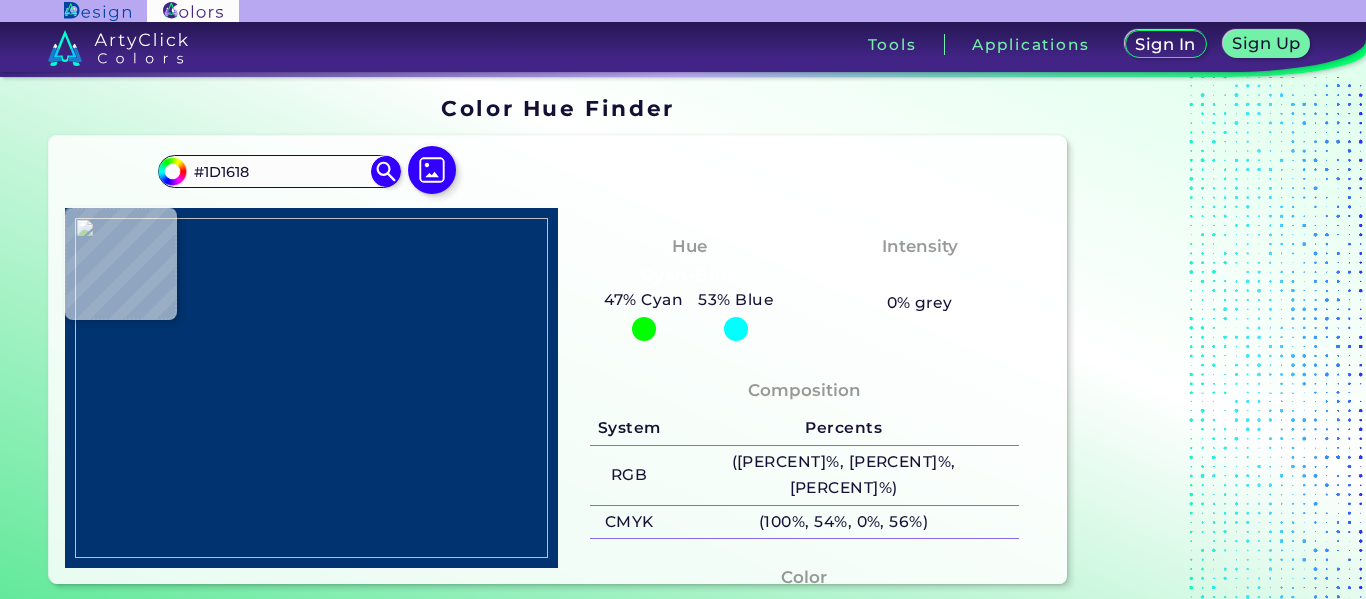 type on "[HEX]" 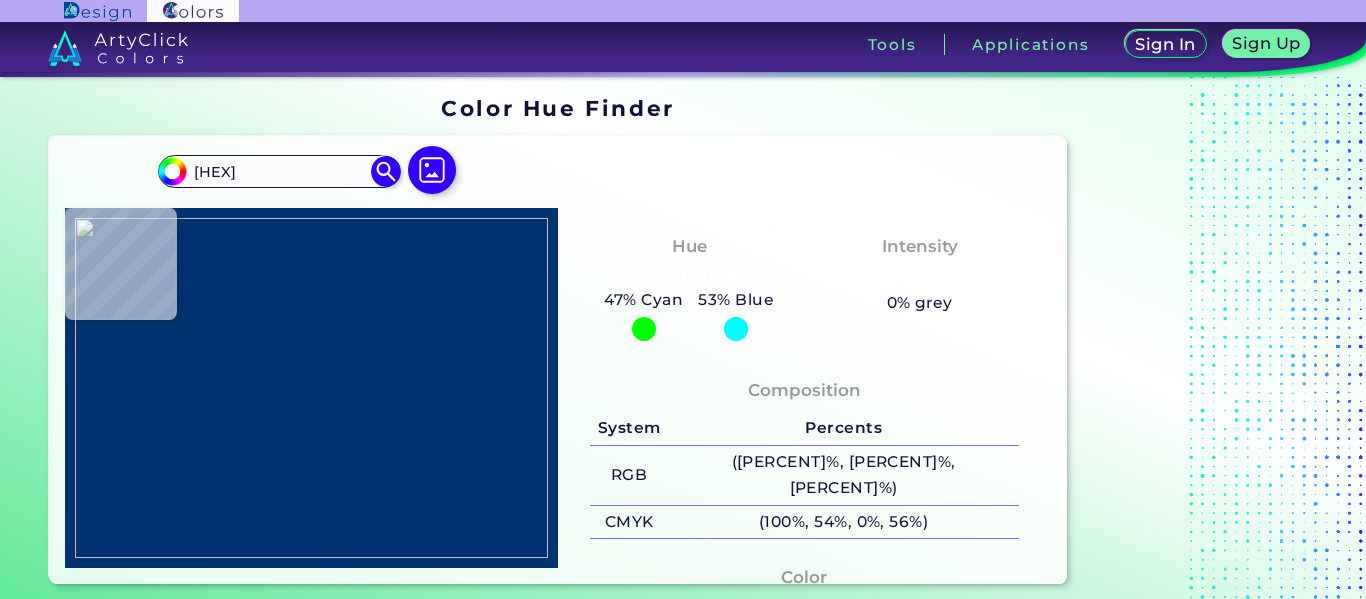 type on "#2e292b" 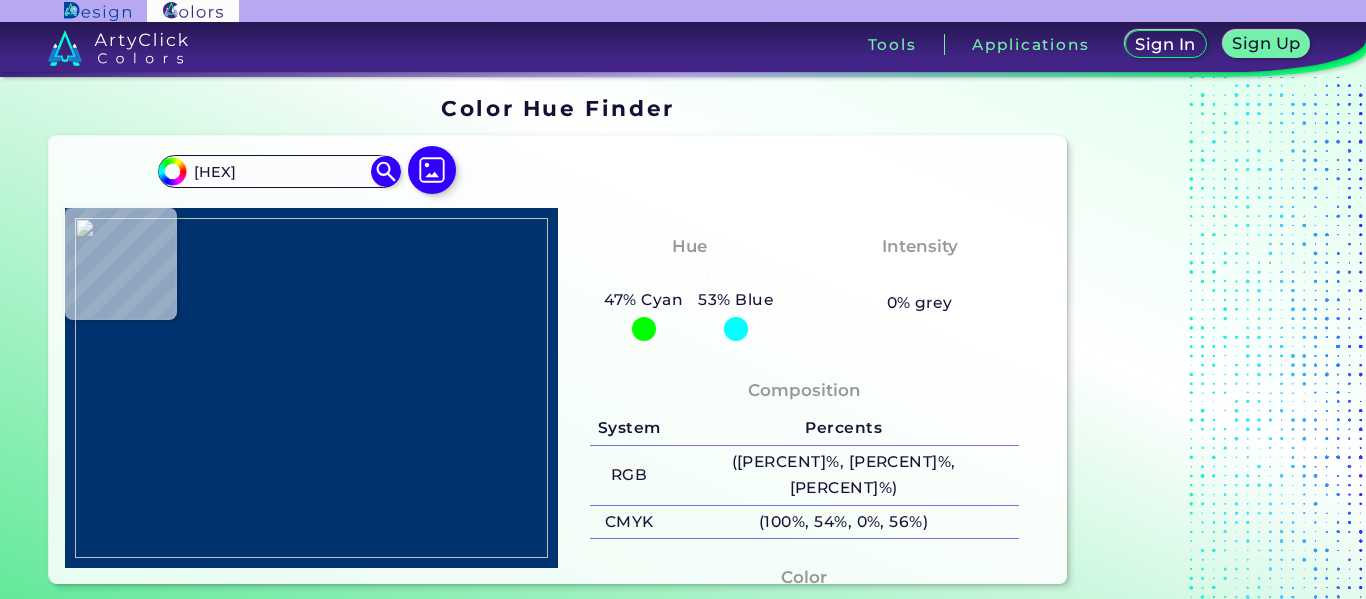 type on "#2E292B" 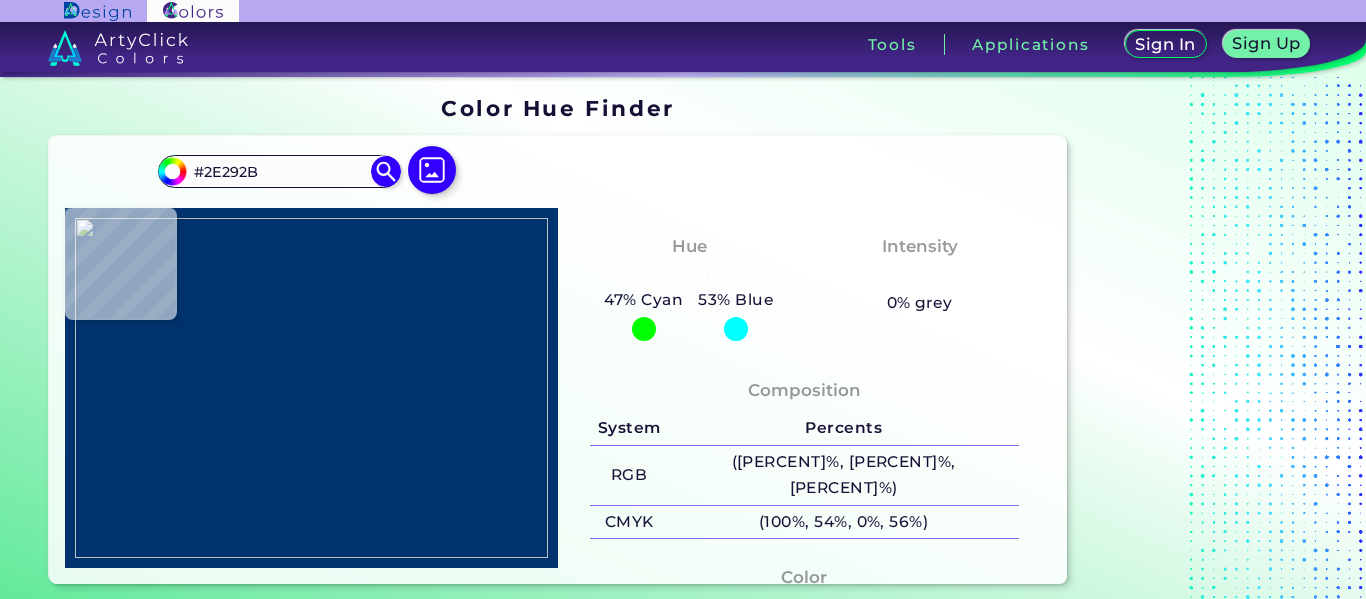 type on "[HEX]" 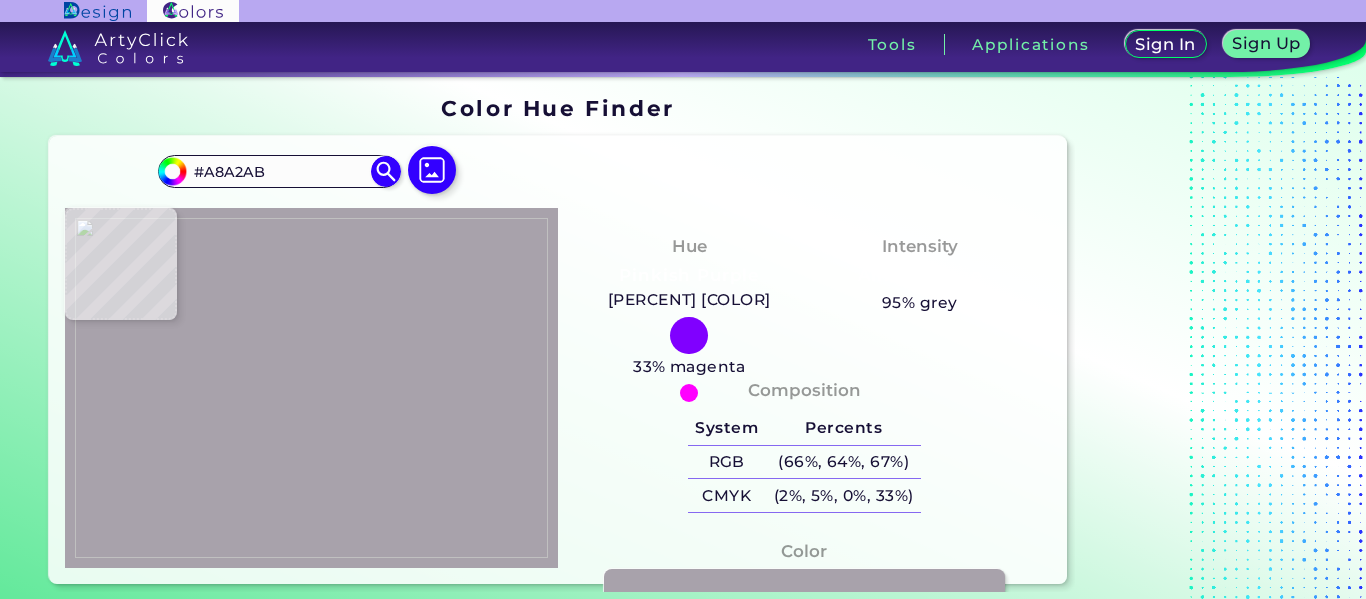 type on "[HEX]" 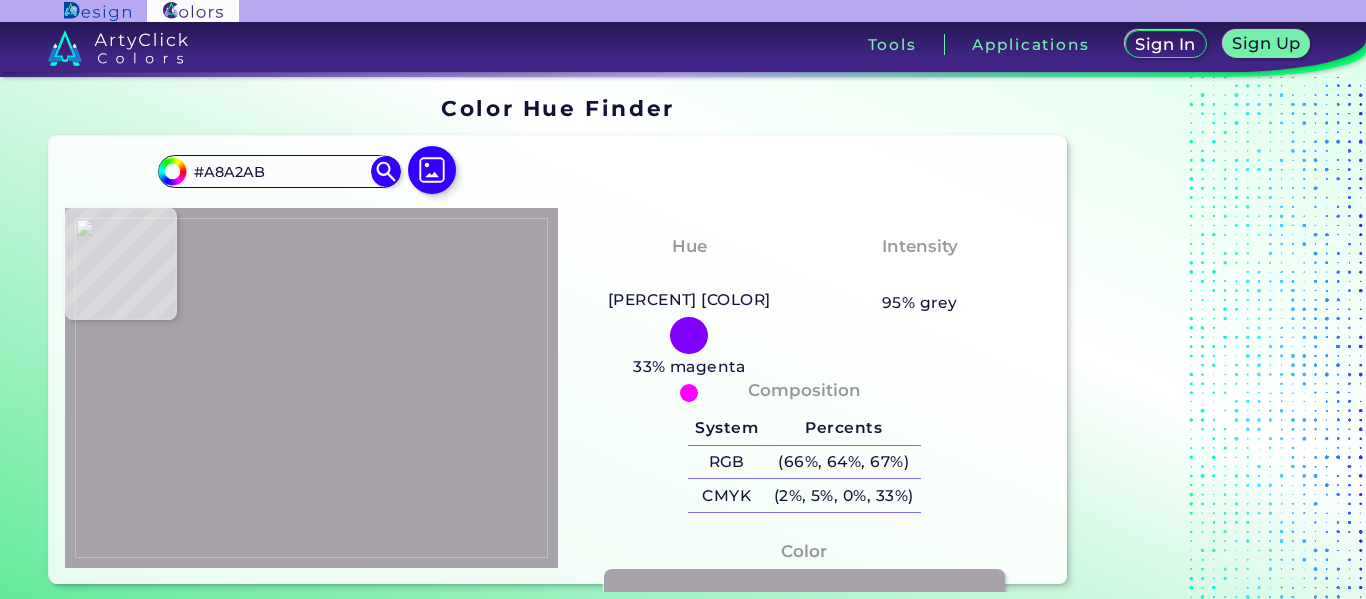 type on "[HEX]" 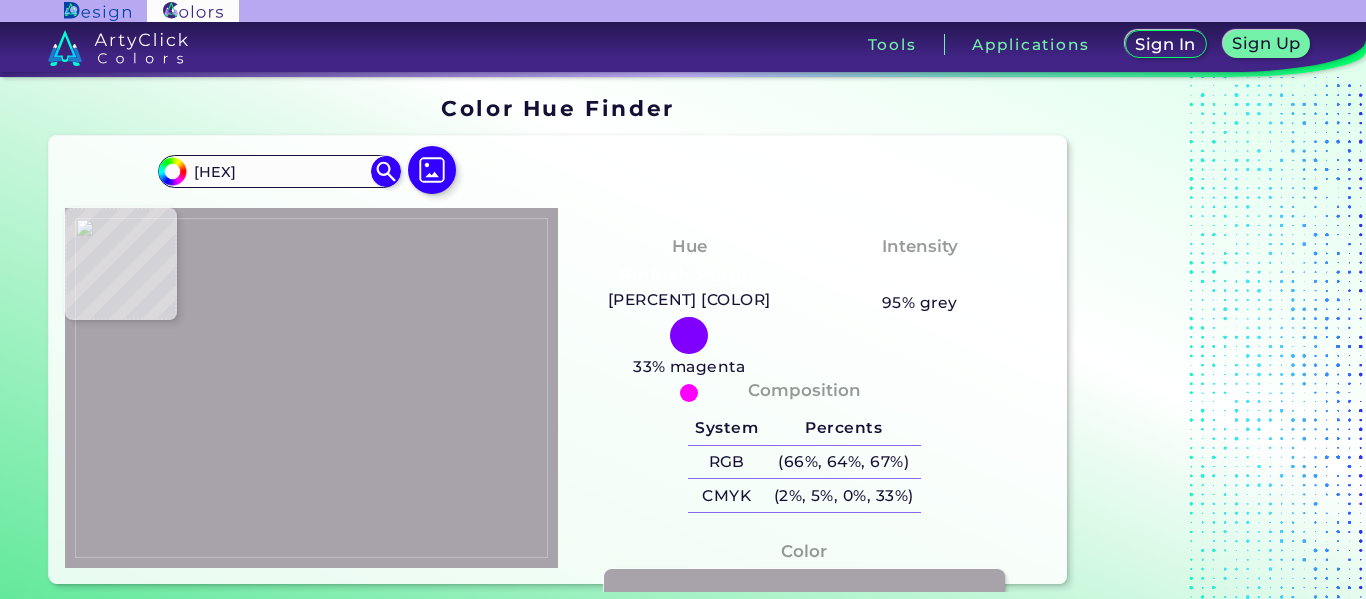 type on "[HEX]" 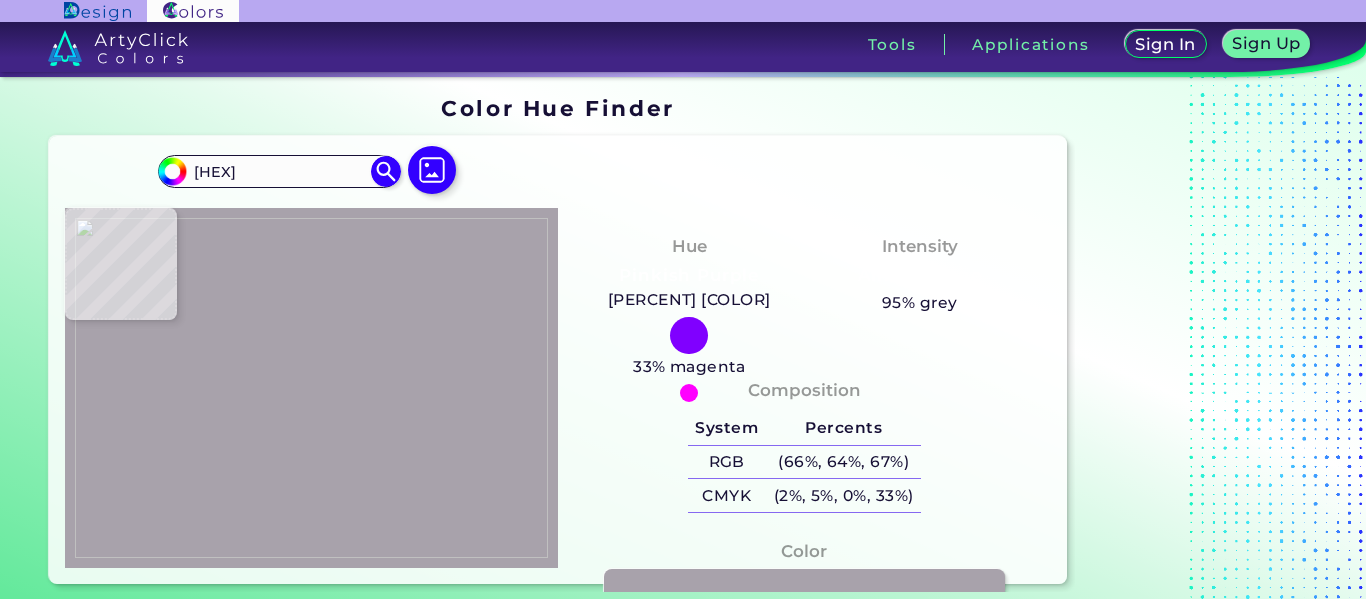 type on "#A8A2AB" 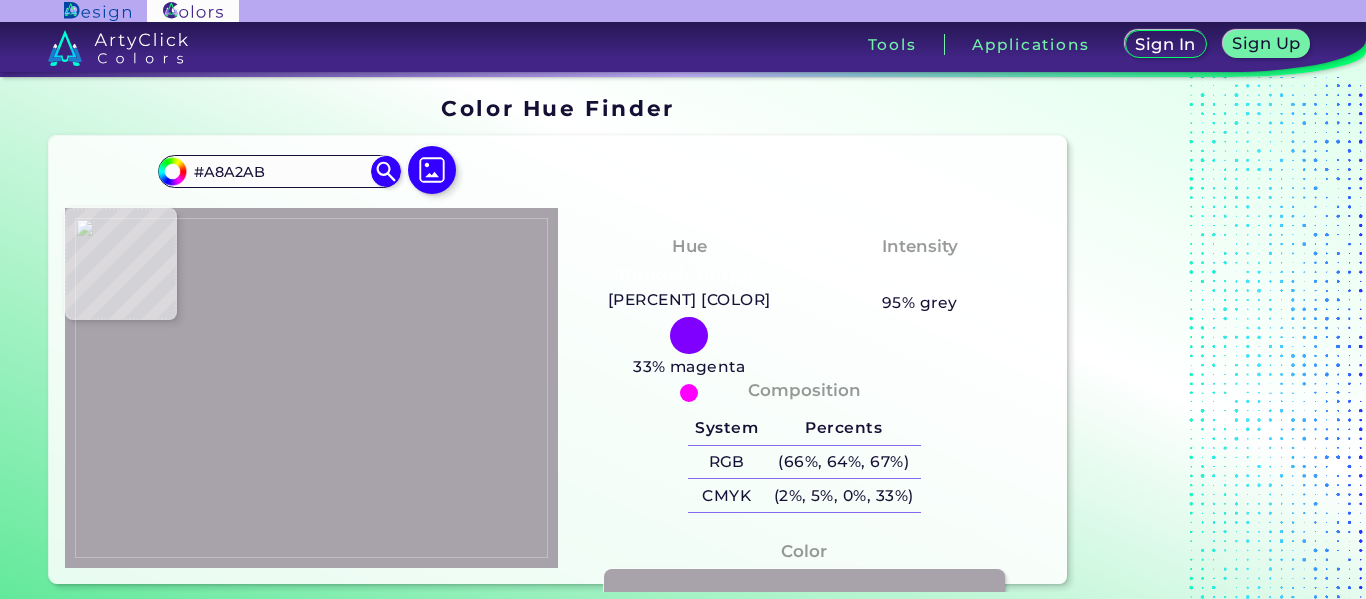 type on "#a7a1a9" 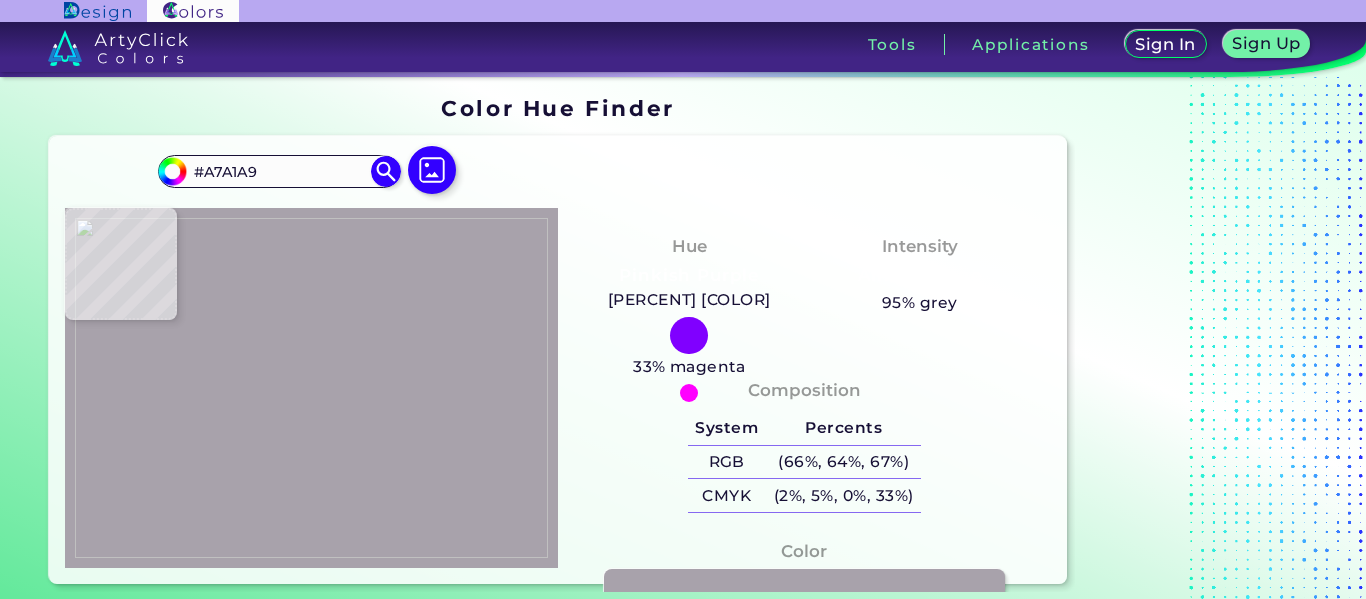type on "[HEX]" 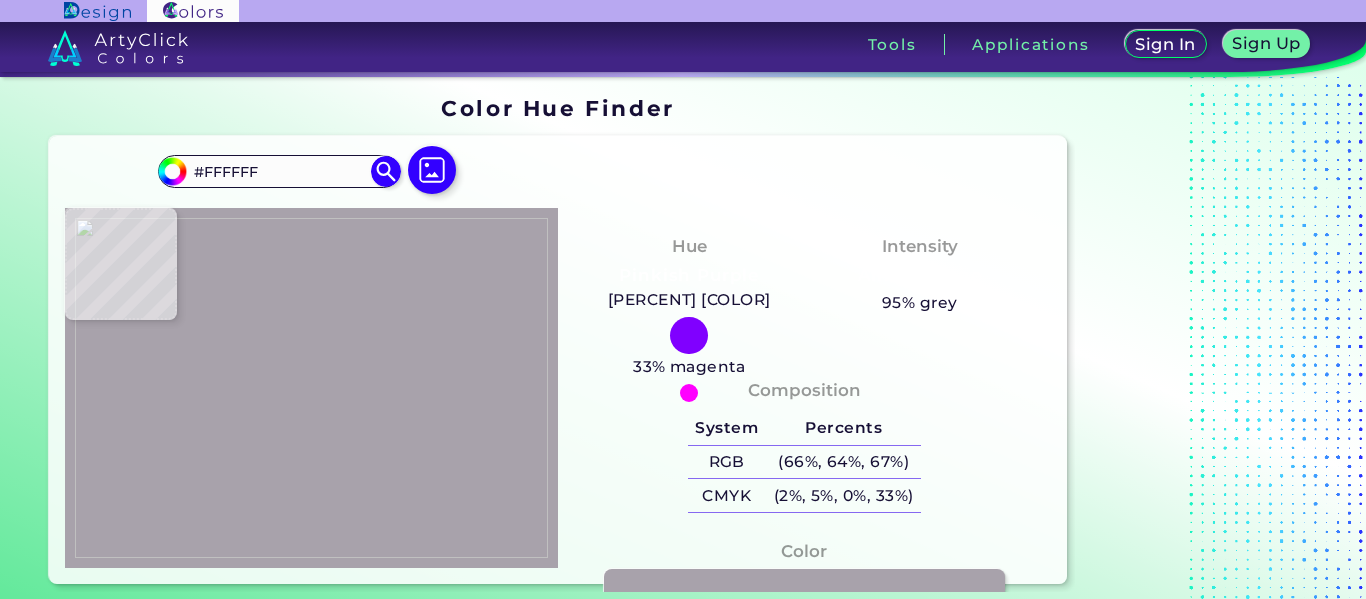type on "#f3f3f3" 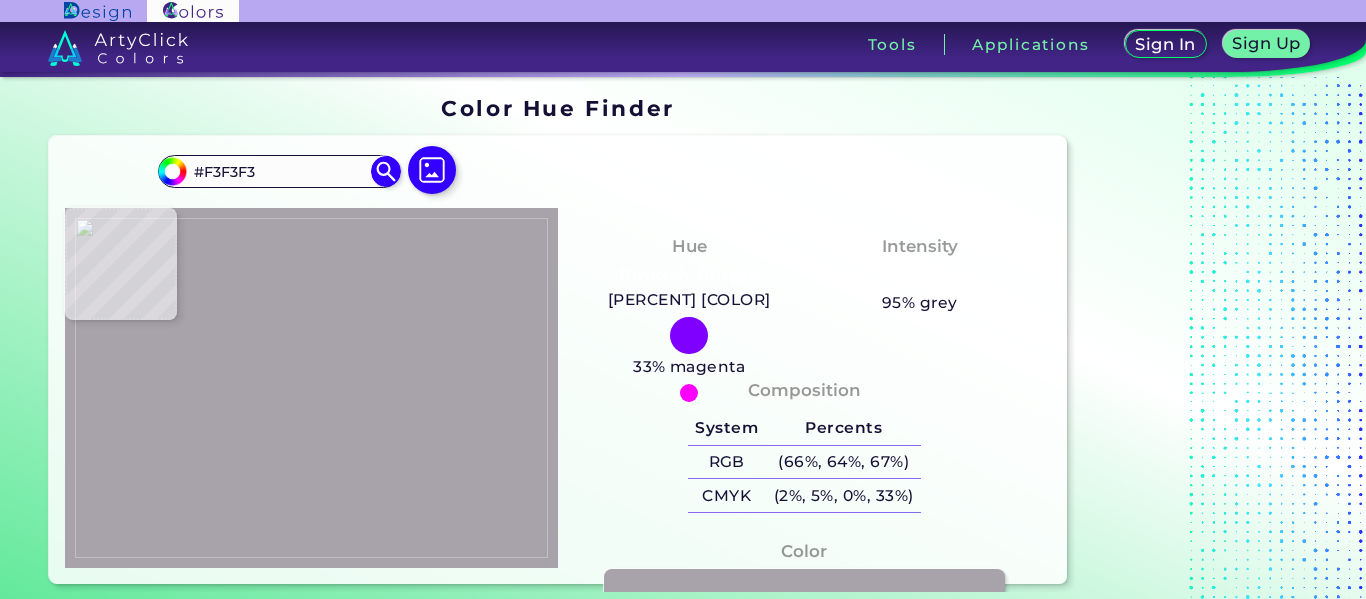 type on "[HEX]" 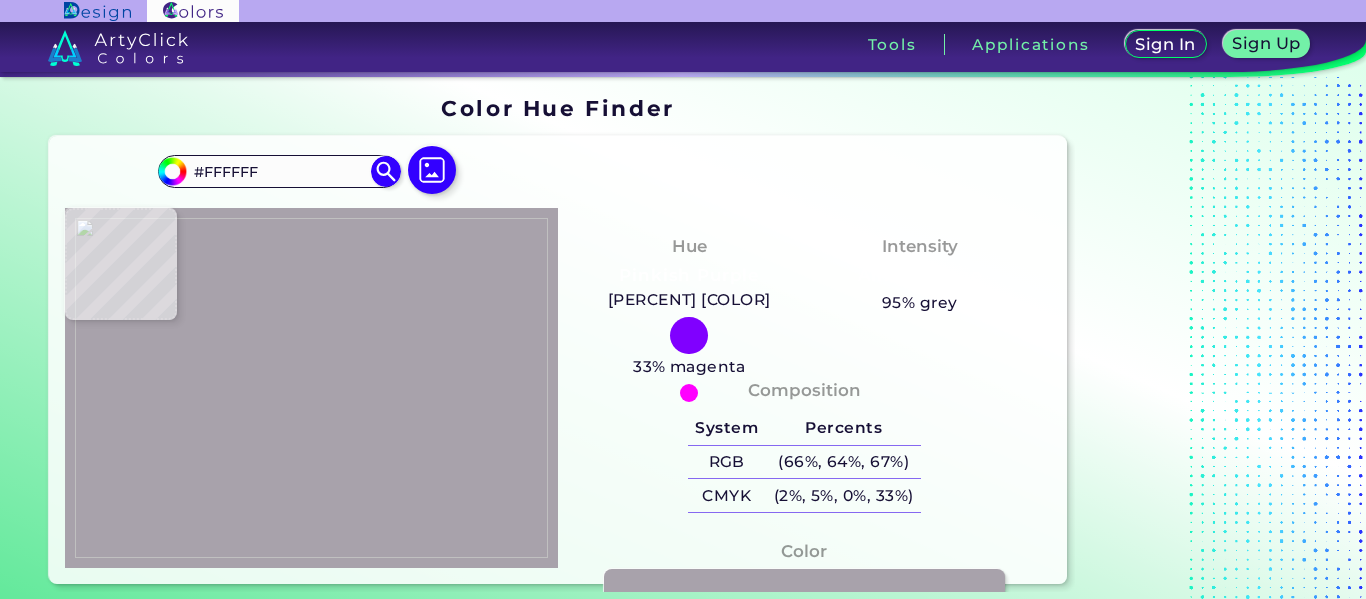 type on "#f9f9f9" 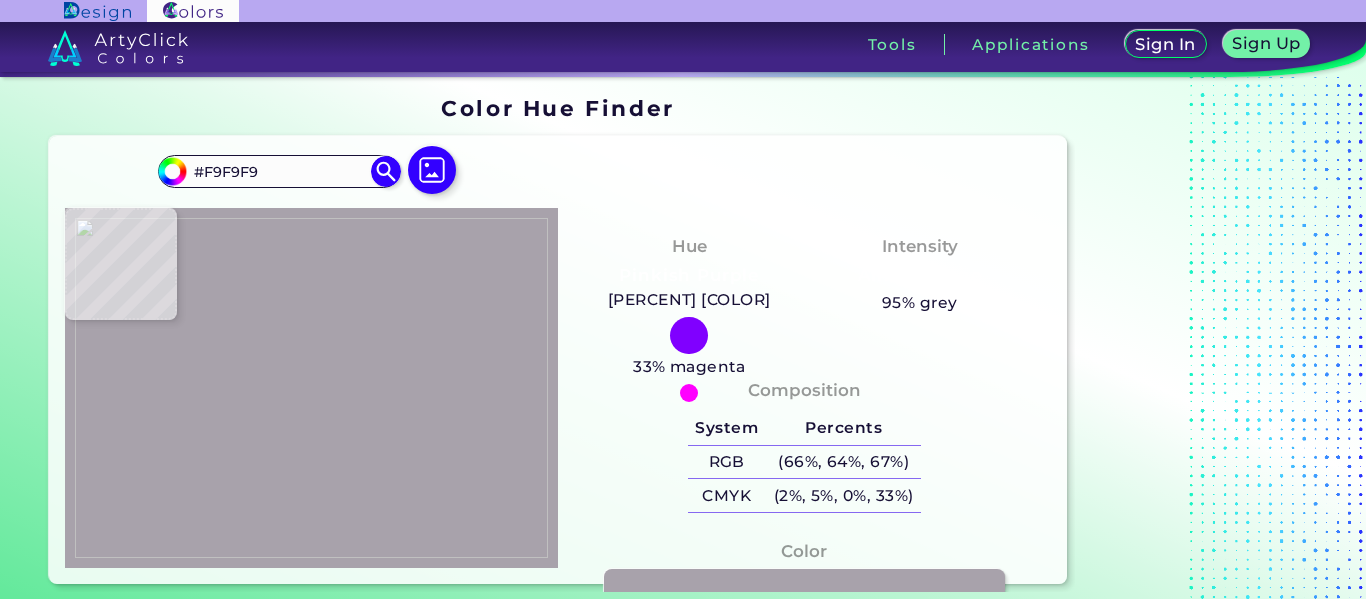 type on "[HEX]" 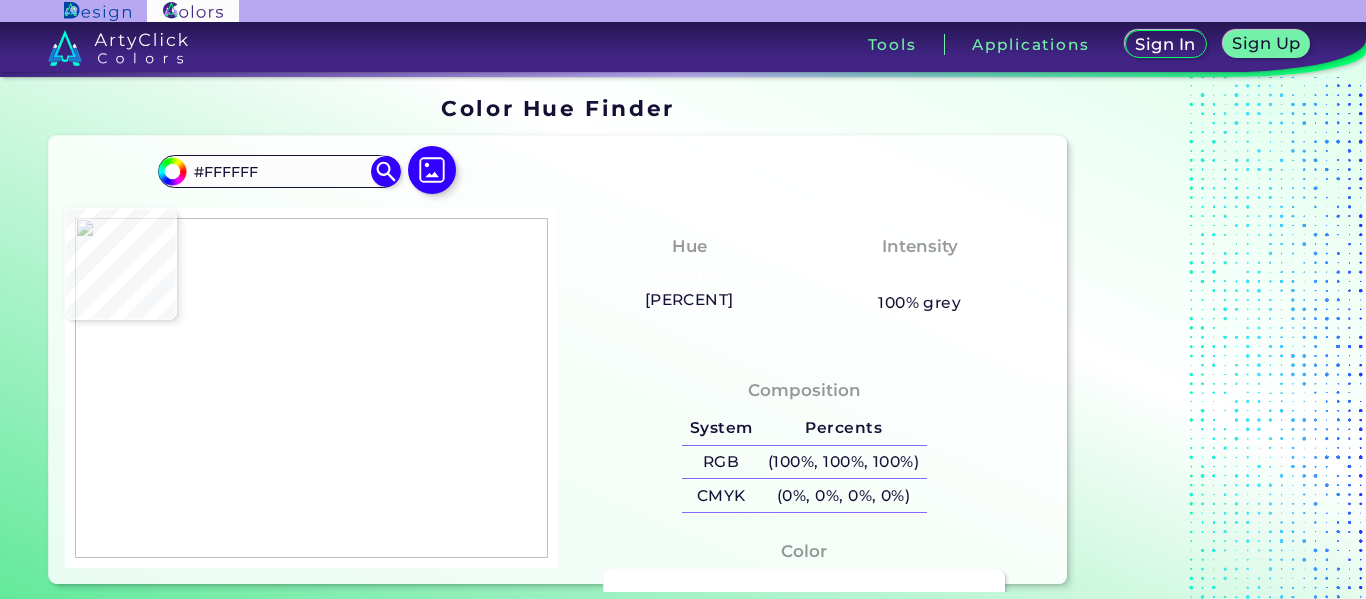 type on "#323429" 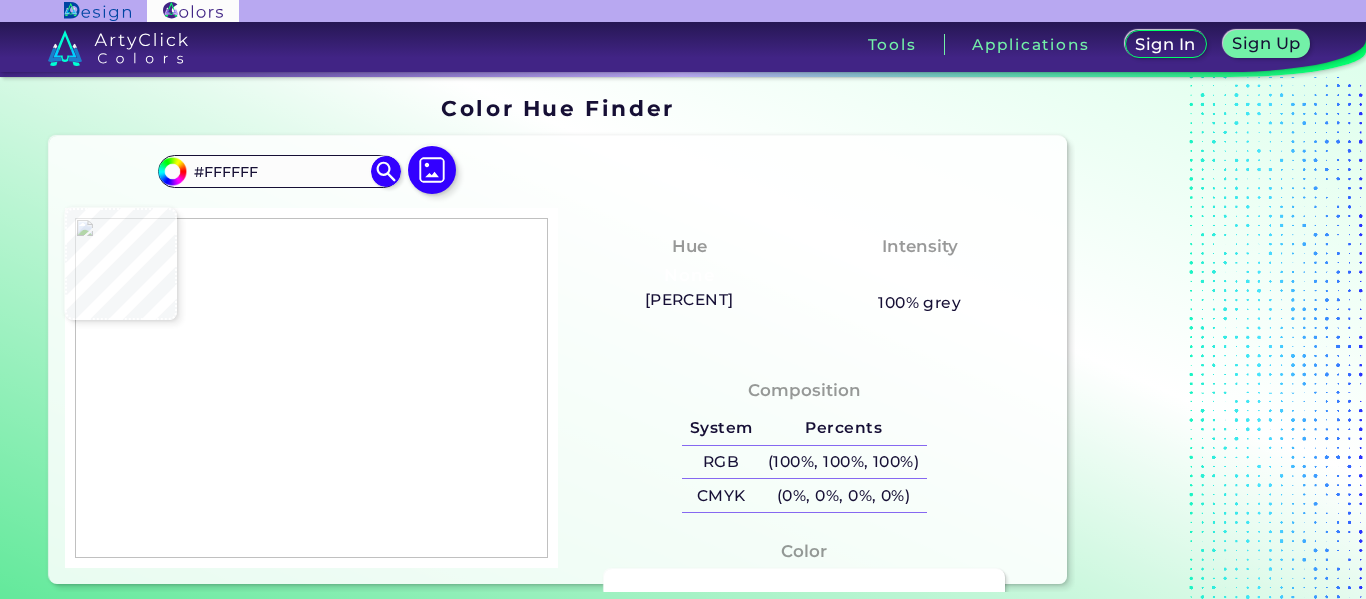 type on "#323429" 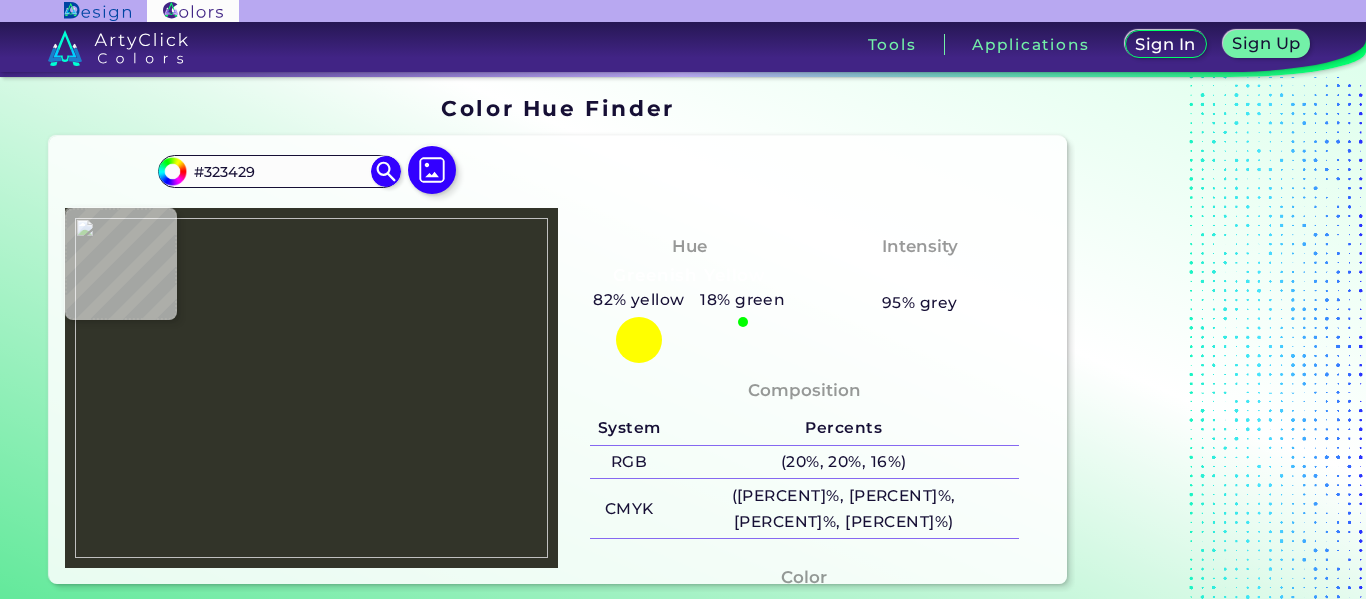 click at bounding box center [311, 388] 